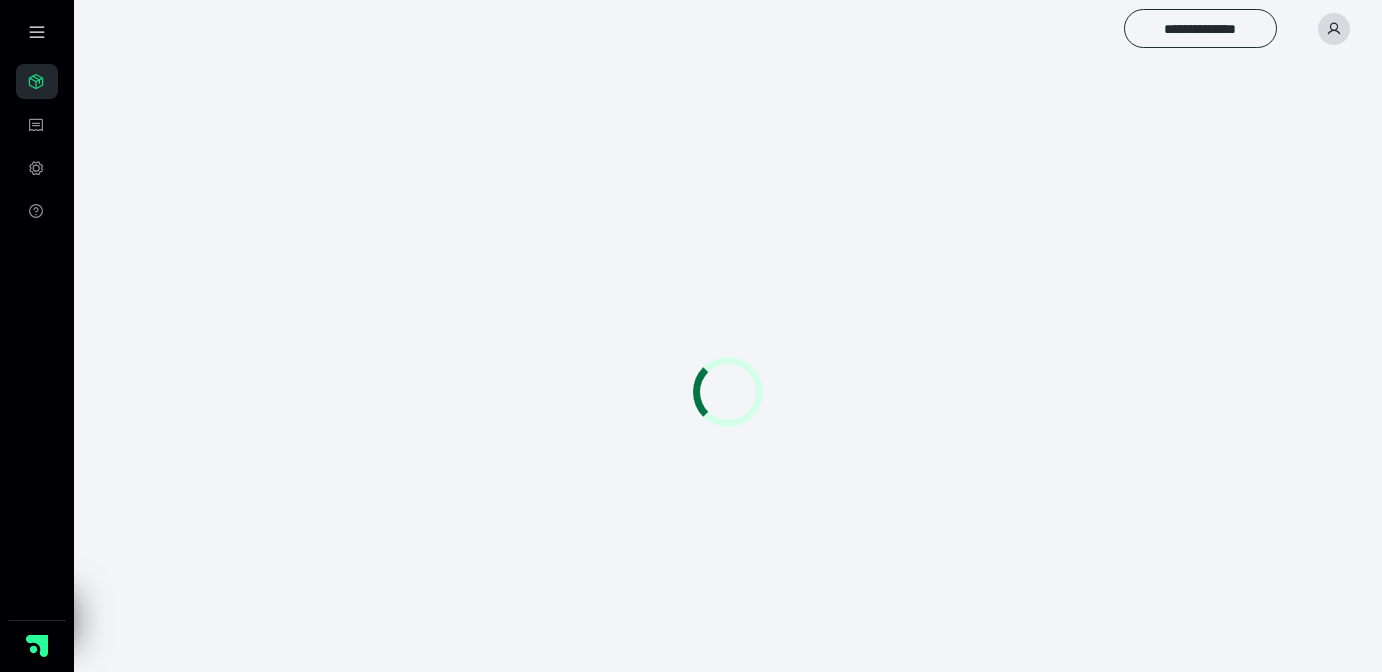 scroll, scrollTop: 0, scrollLeft: 0, axis: both 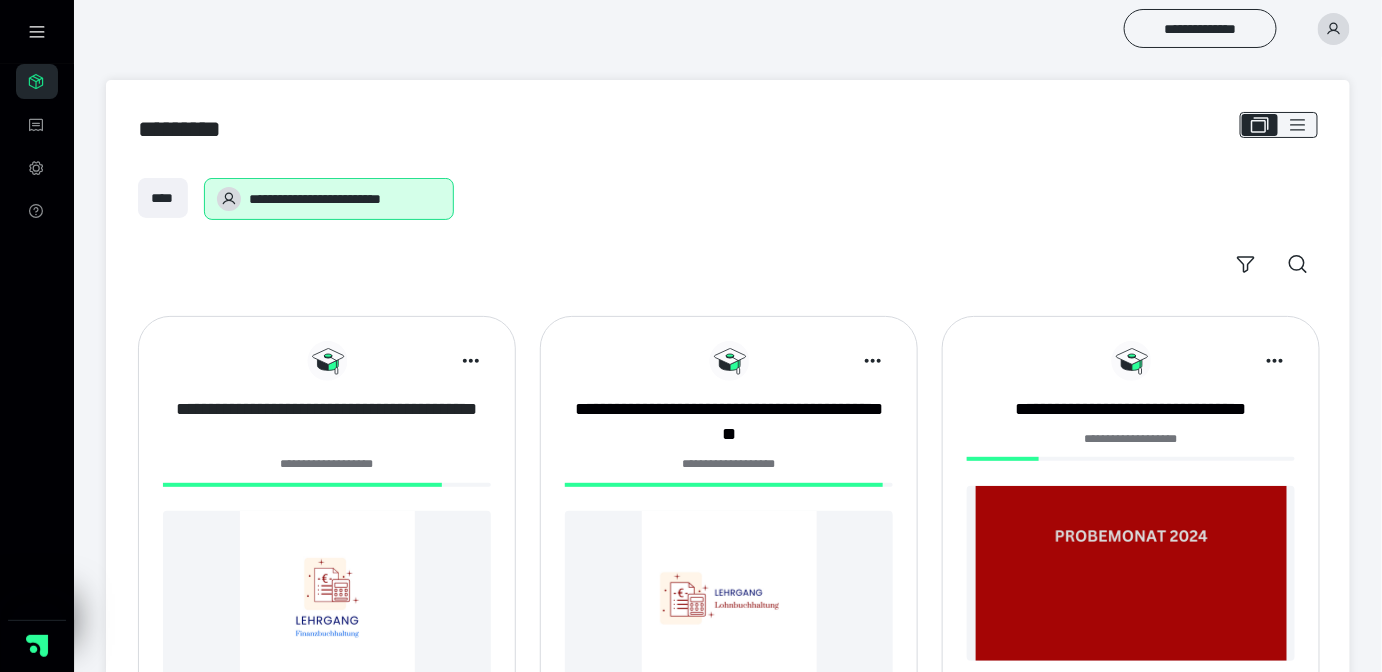 click on "**********" at bounding box center [327, 422] 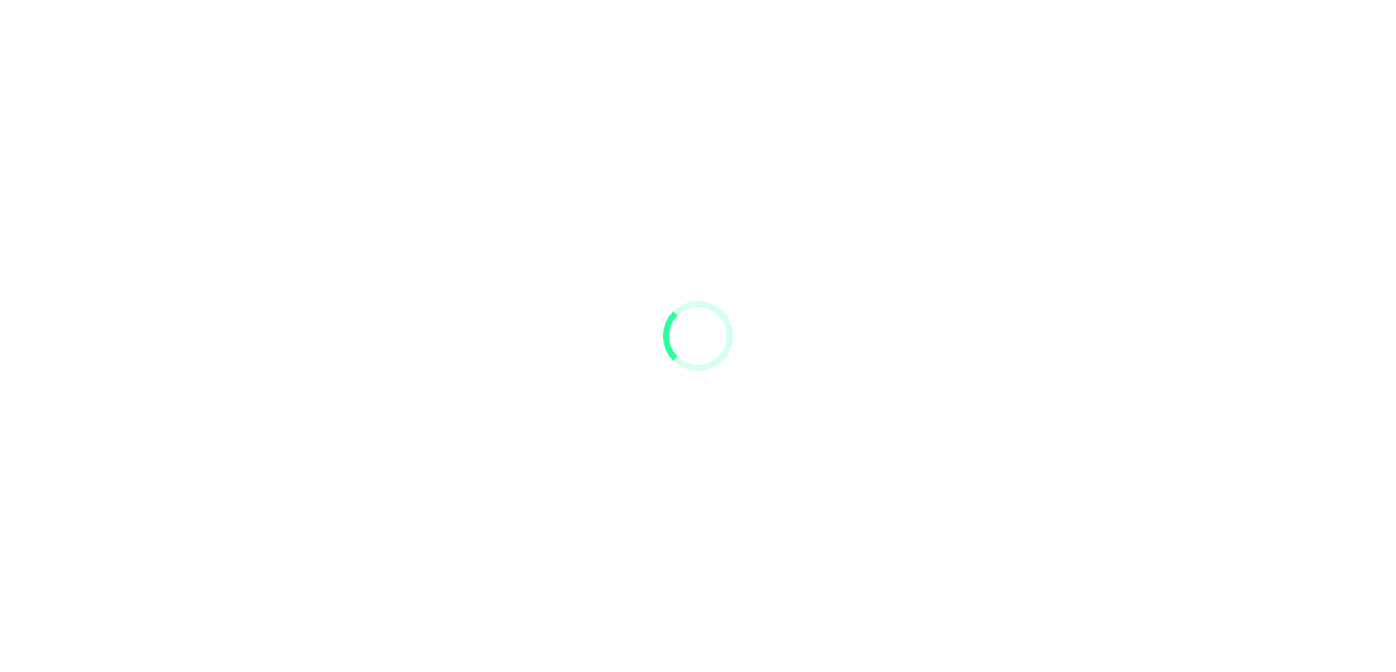 scroll, scrollTop: 0, scrollLeft: 0, axis: both 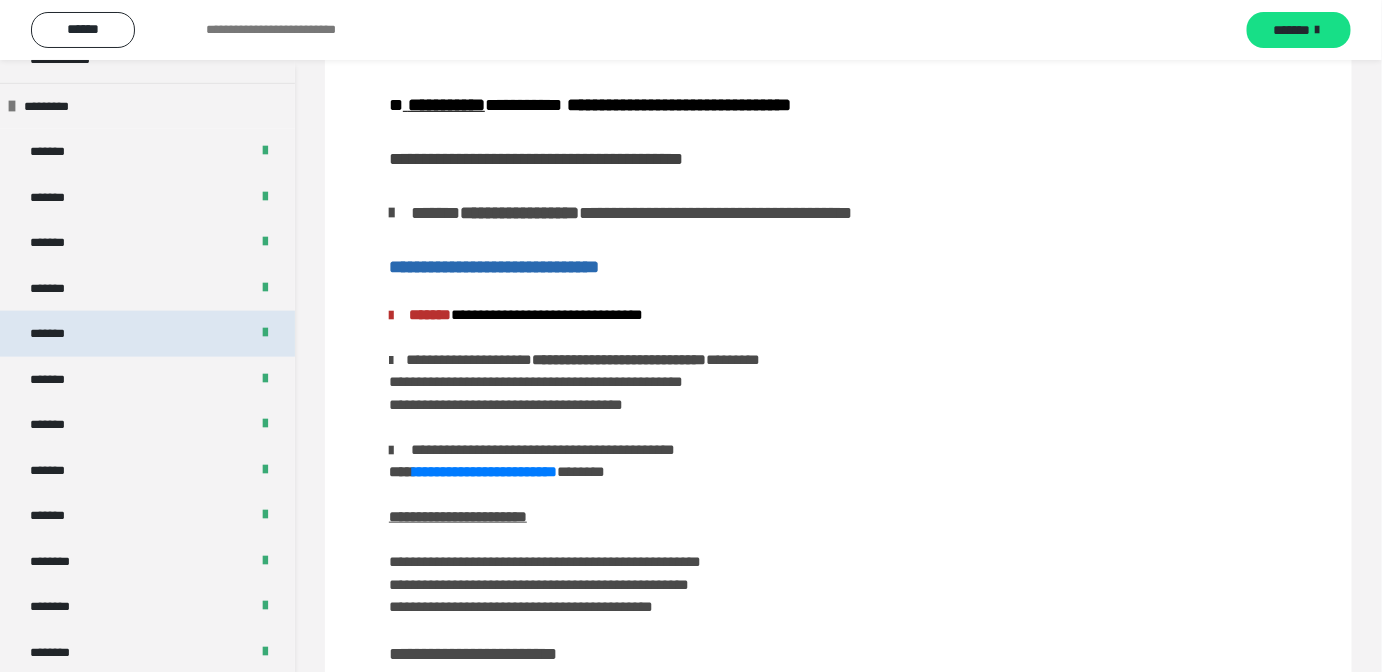 click on "*******" at bounding box center [147, 334] 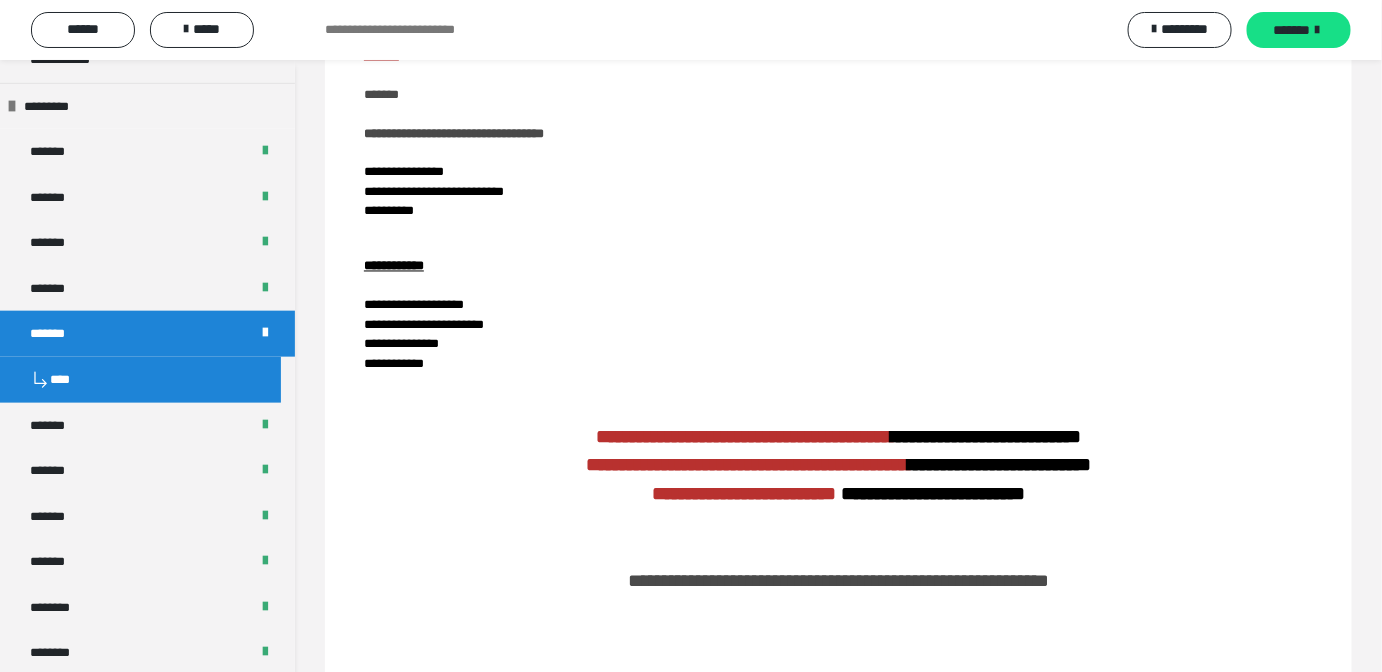 scroll, scrollTop: 1085, scrollLeft: 0, axis: vertical 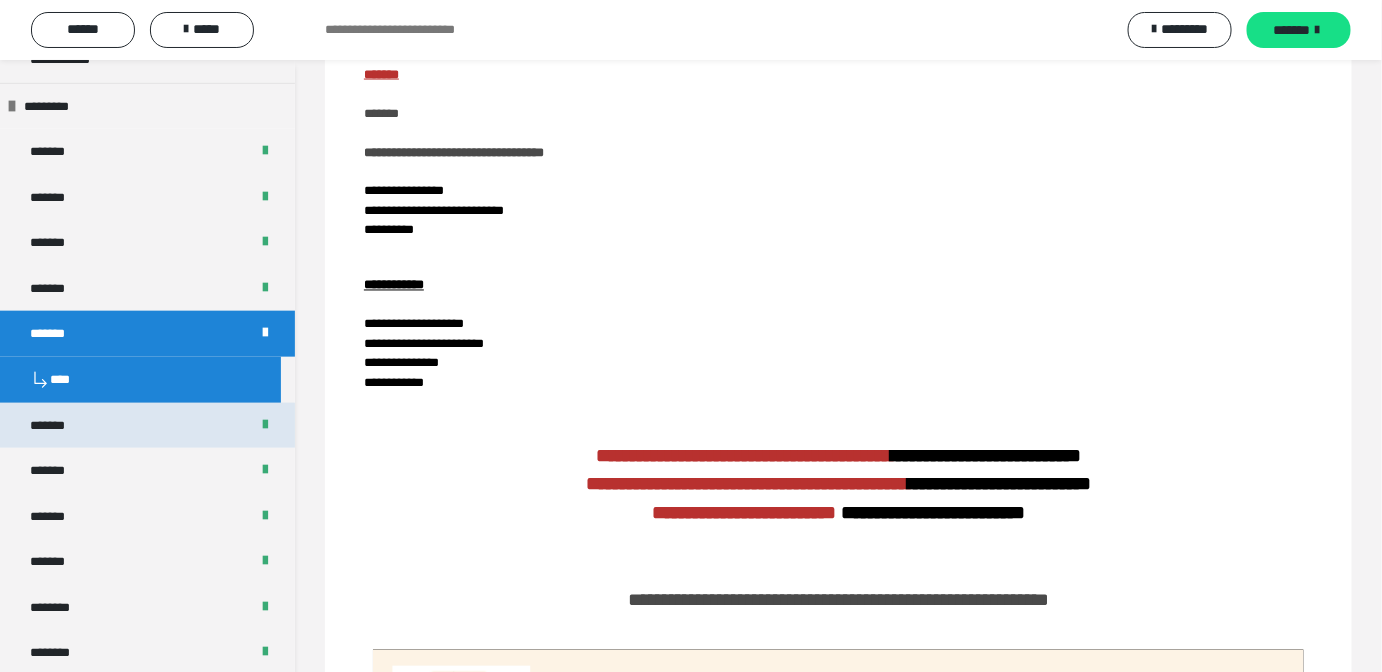click on "*******" at bounding box center (147, 426) 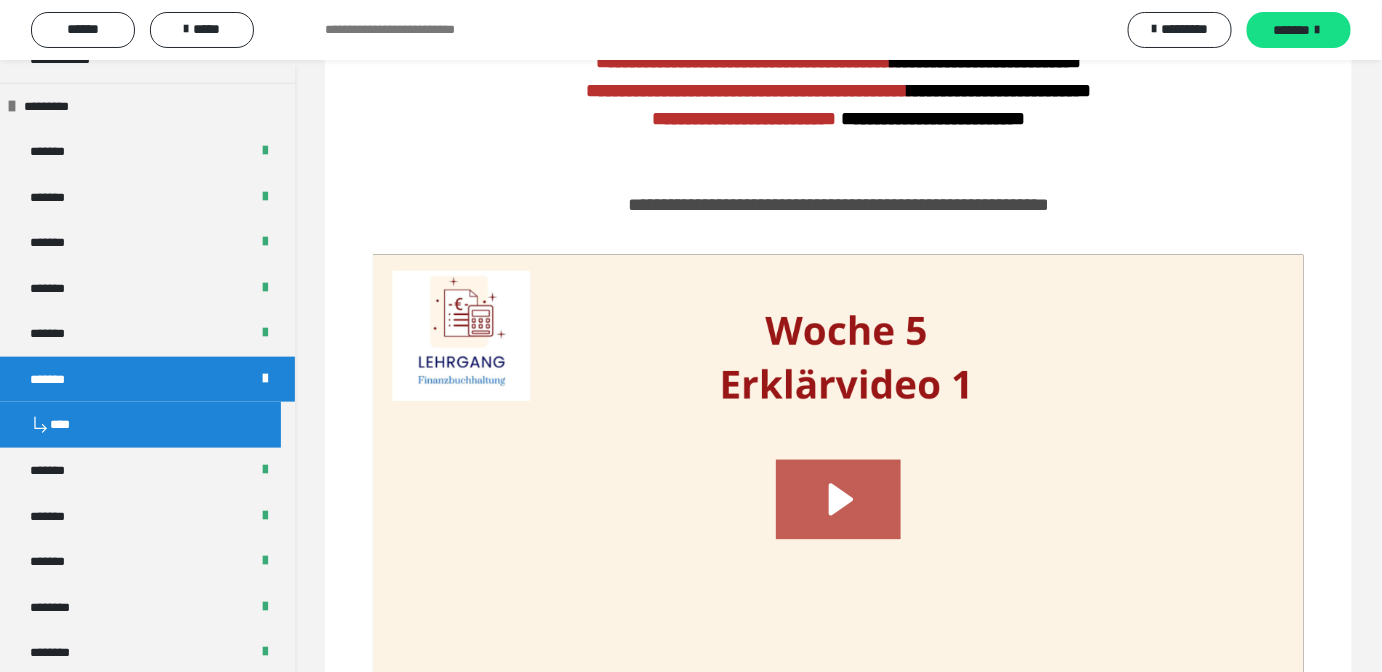 scroll, scrollTop: 690, scrollLeft: 0, axis: vertical 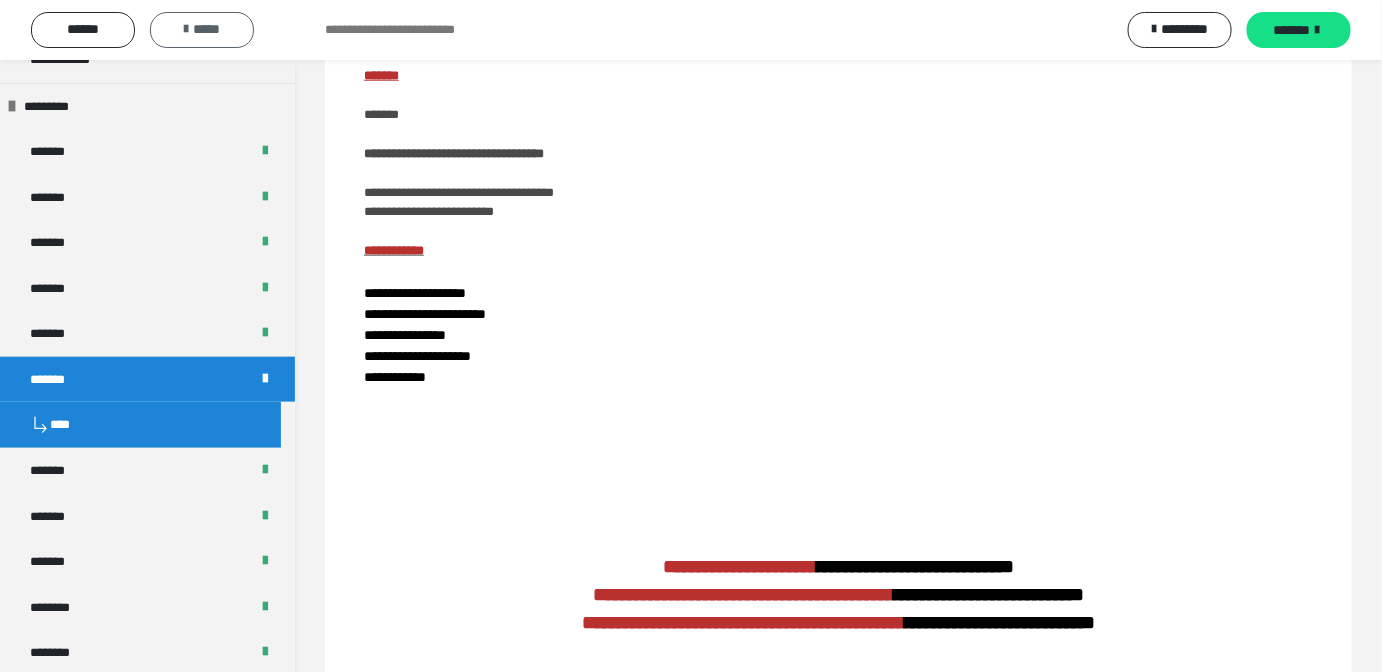 click on "*****" at bounding box center (202, 29) 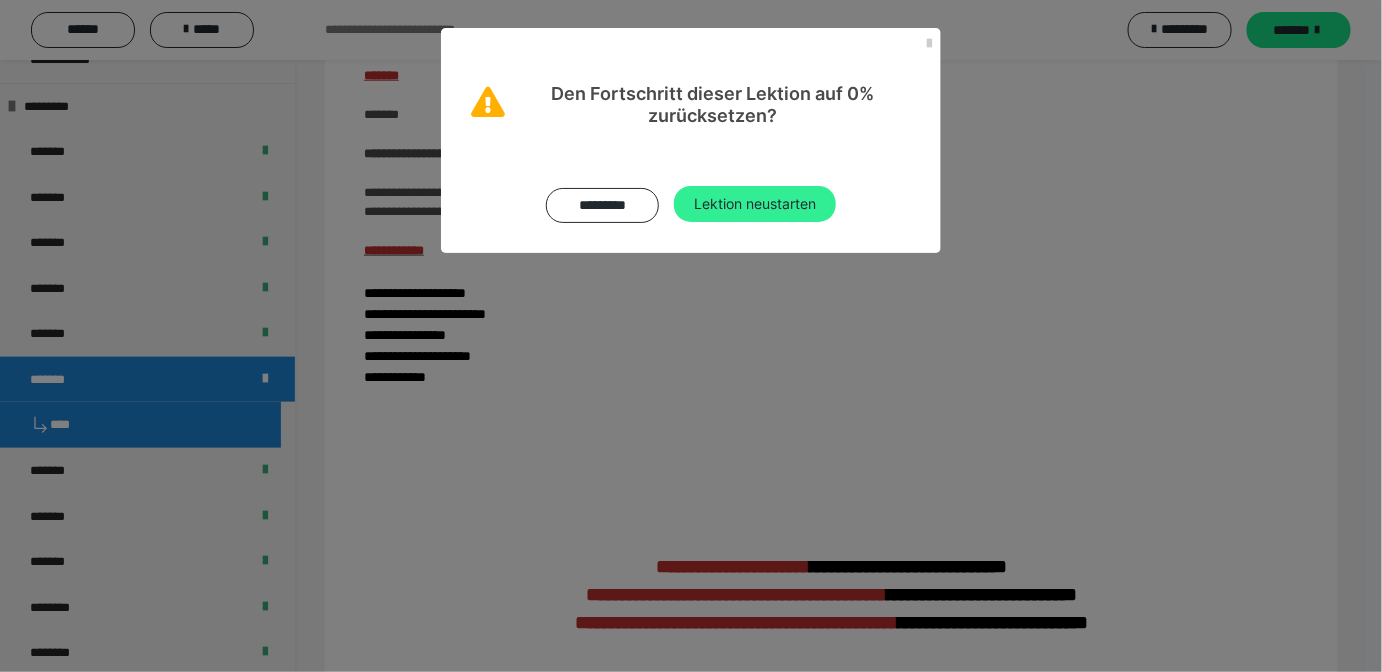 click on "Lektion neustarten" at bounding box center (755, 204) 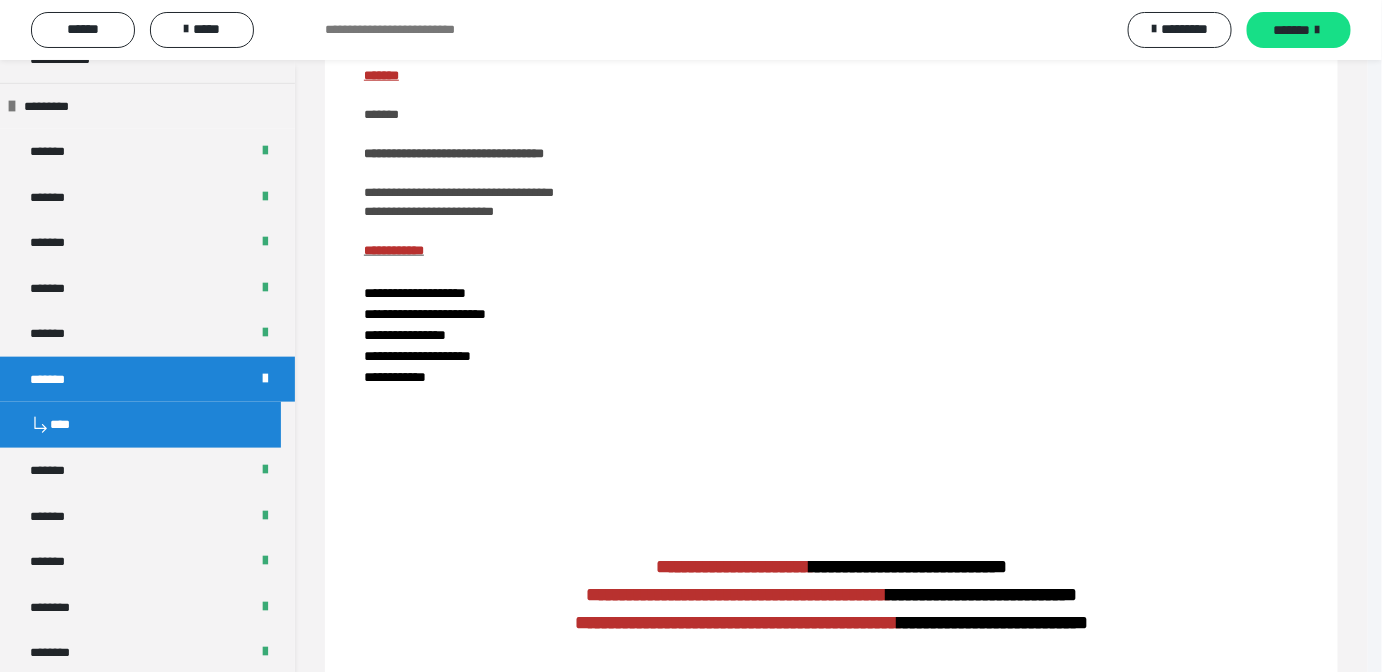 scroll, scrollTop: 0, scrollLeft: 0, axis: both 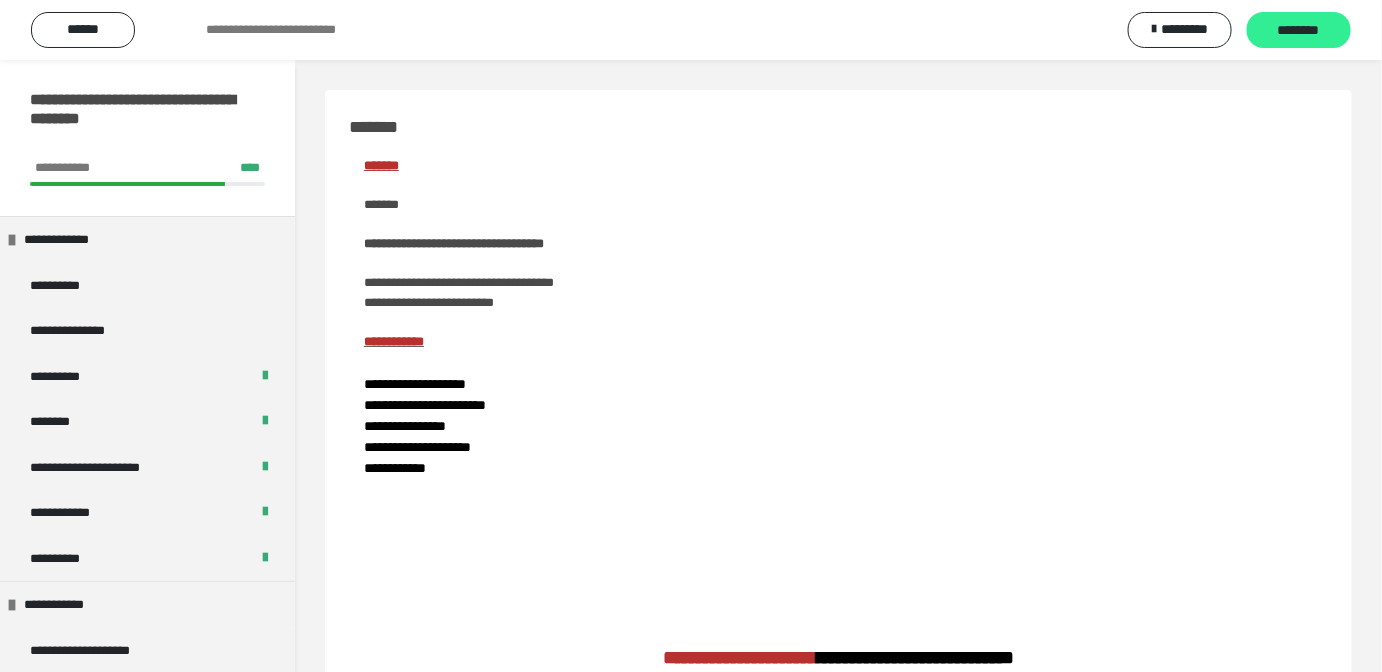 click on "********" at bounding box center [1299, 31] 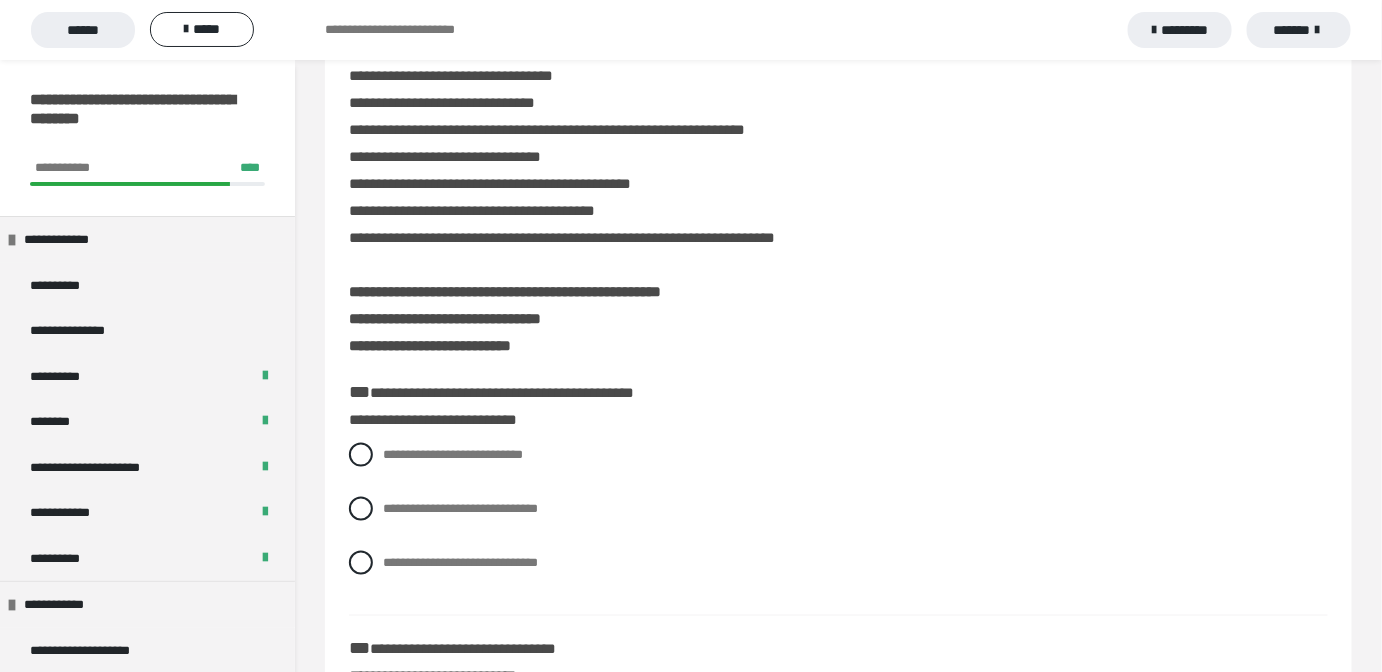 scroll, scrollTop: 636, scrollLeft: 0, axis: vertical 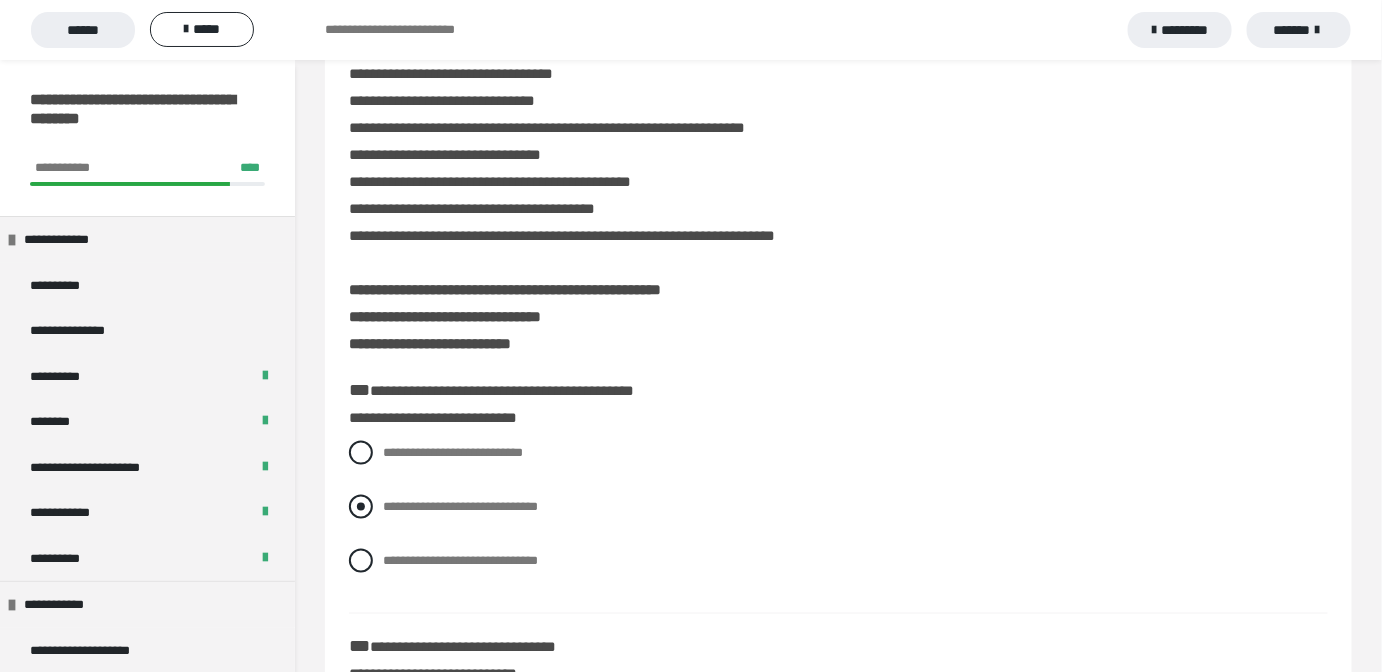 click at bounding box center [361, 507] 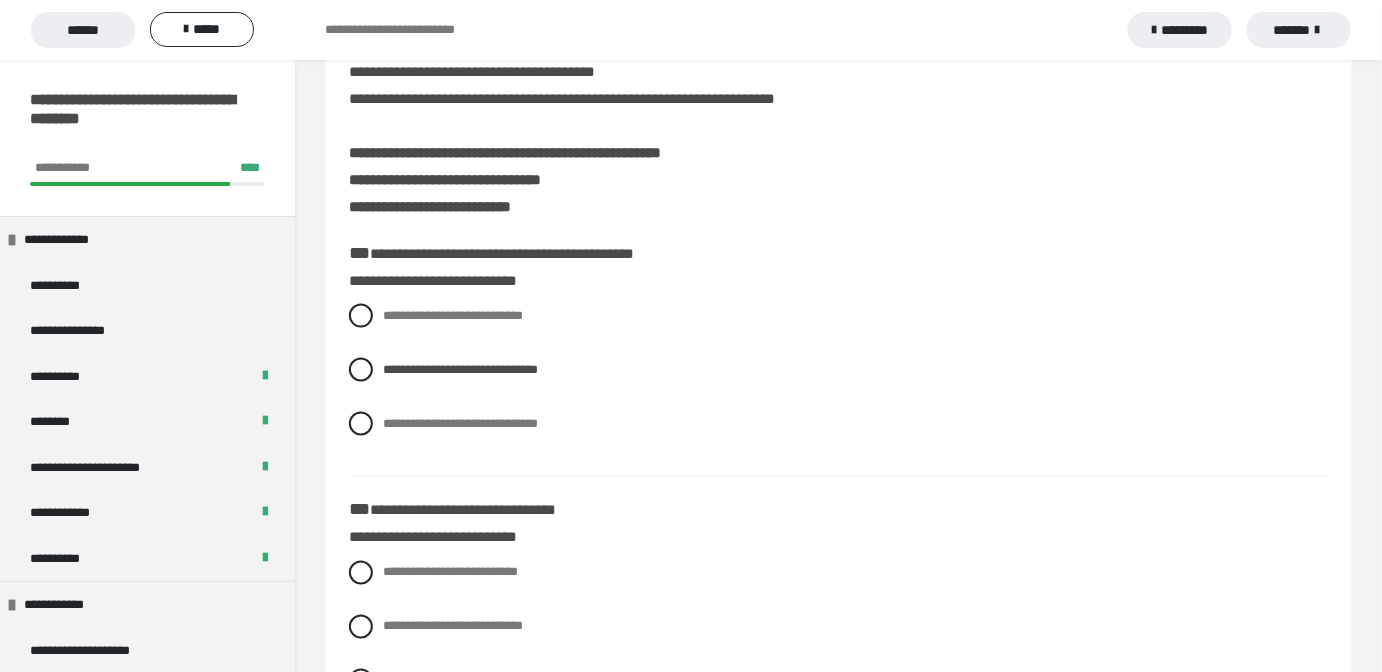 scroll, scrollTop: 909, scrollLeft: 0, axis: vertical 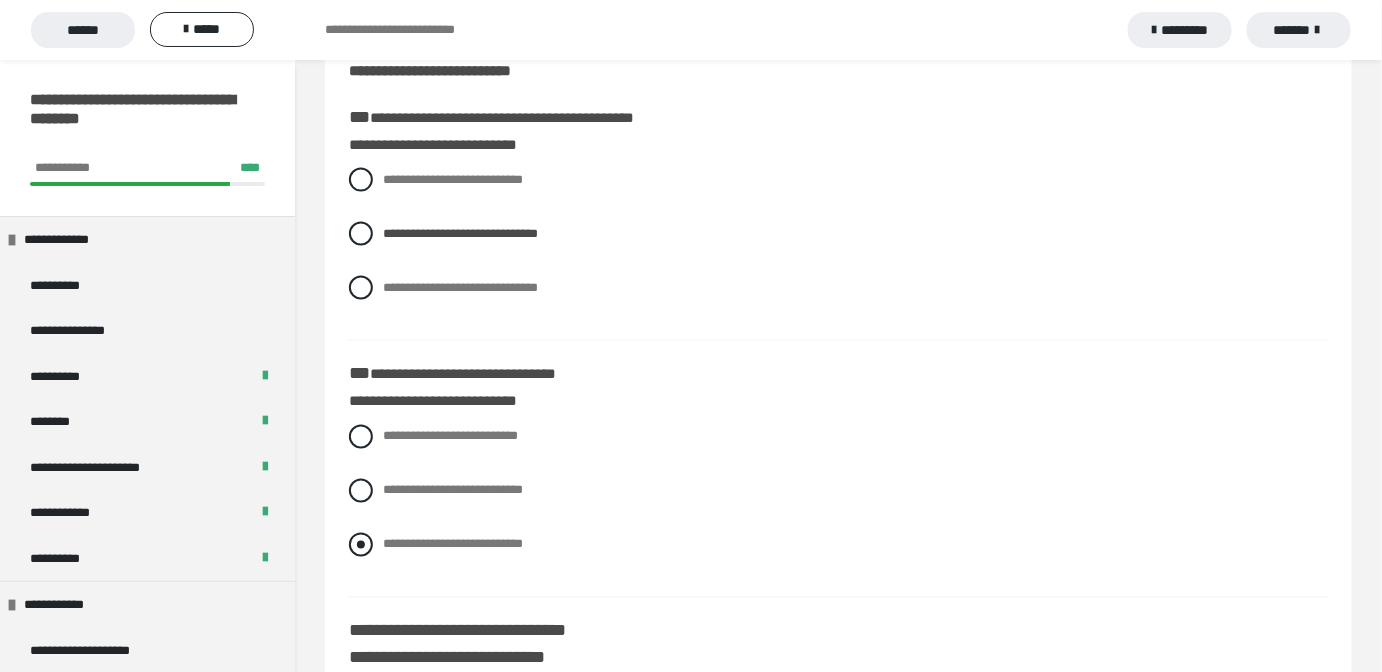 click at bounding box center [361, 545] 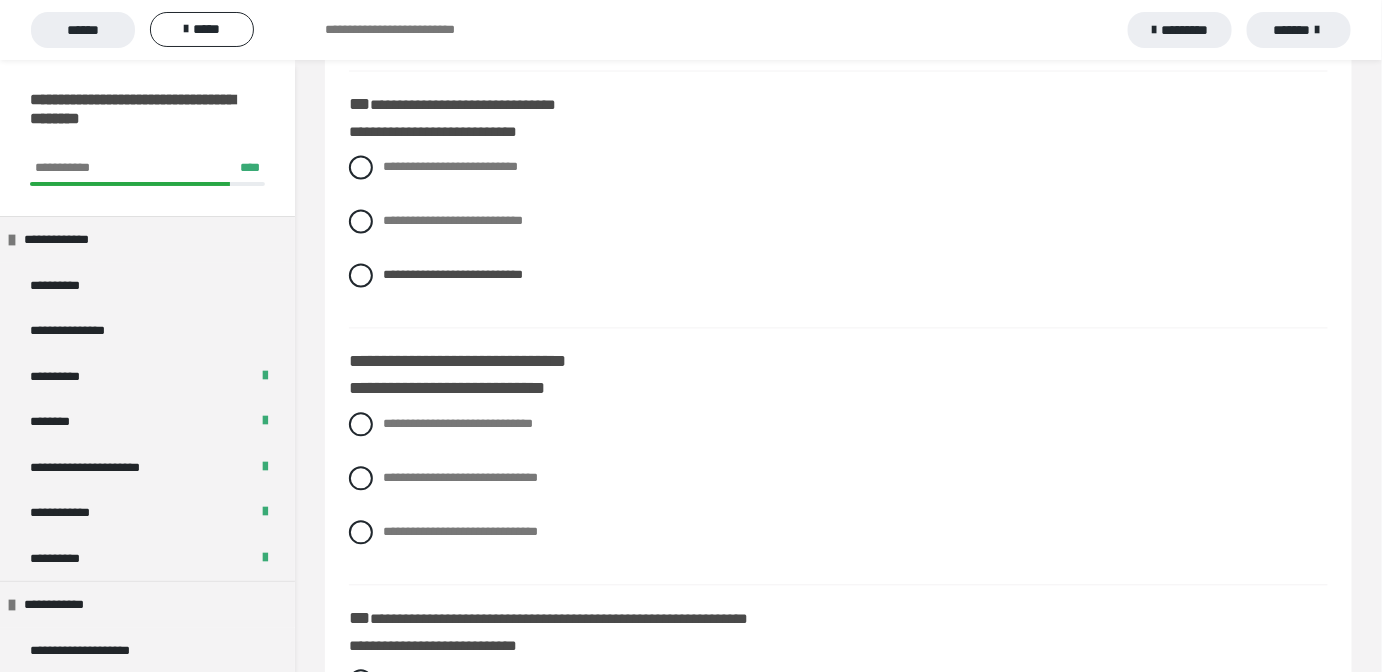 scroll, scrollTop: 1181, scrollLeft: 0, axis: vertical 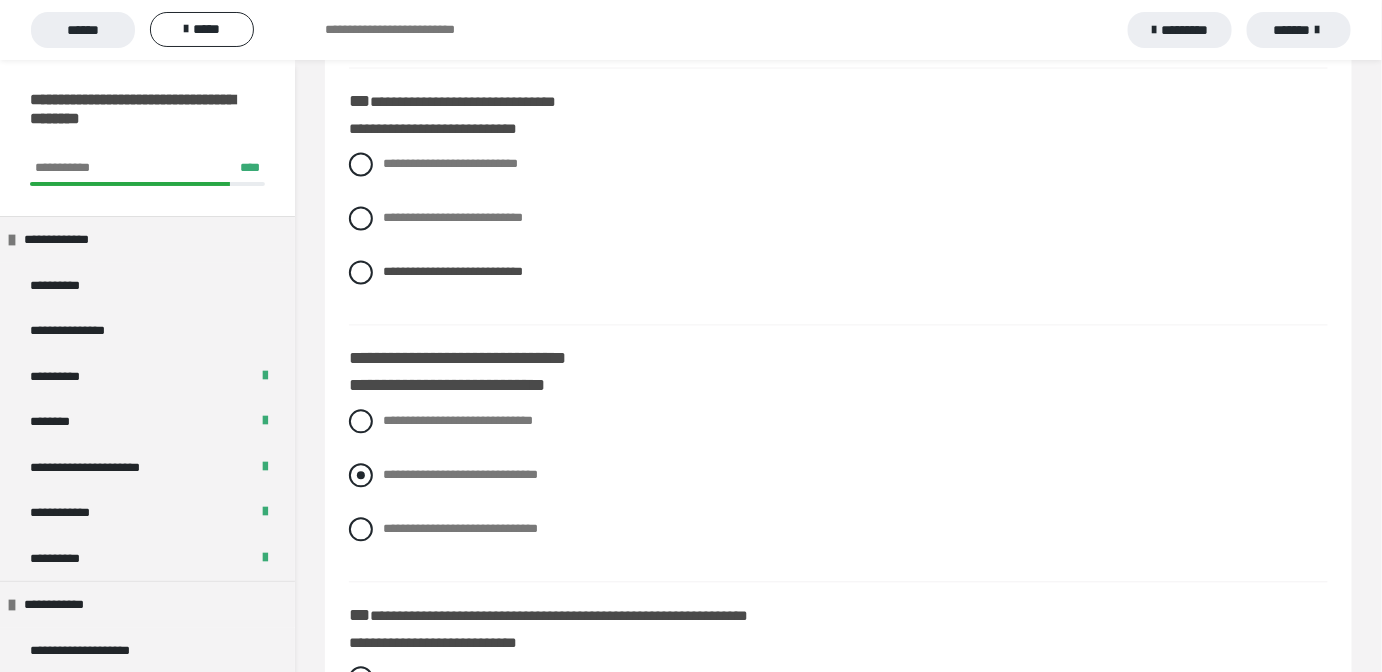 click at bounding box center (361, 476) 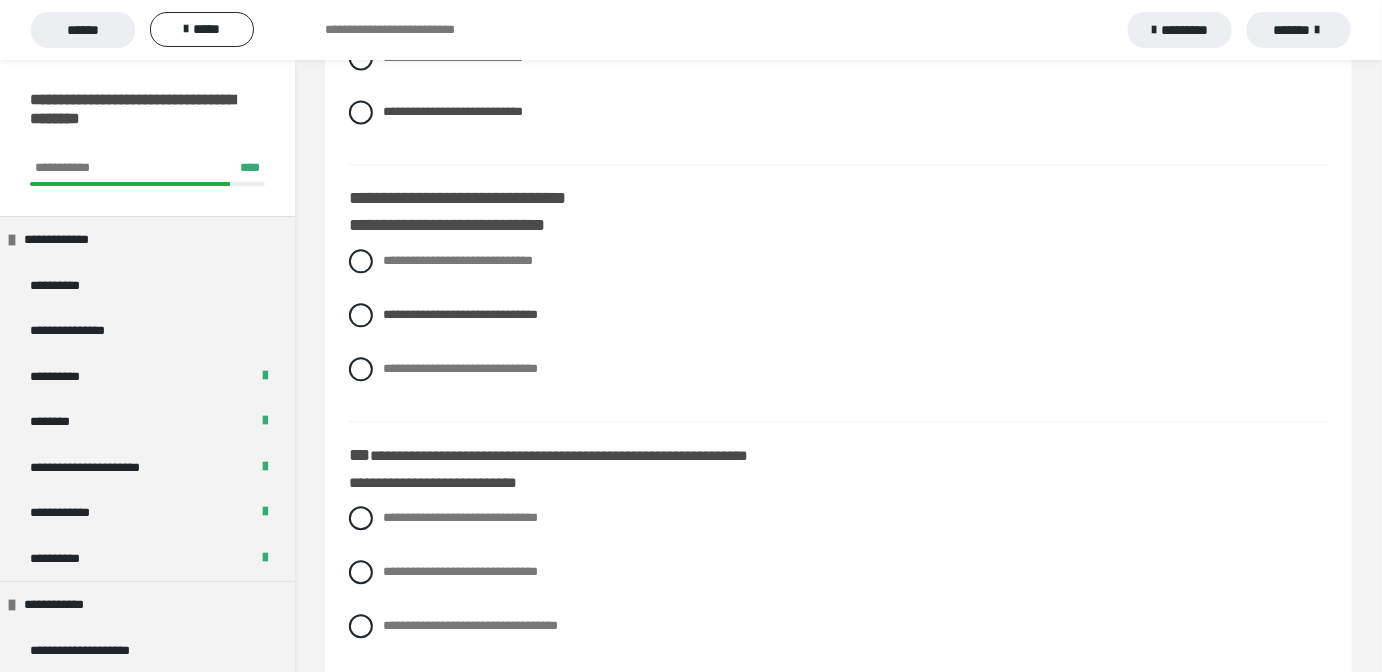 scroll, scrollTop: 1363, scrollLeft: 0, axis: vertical 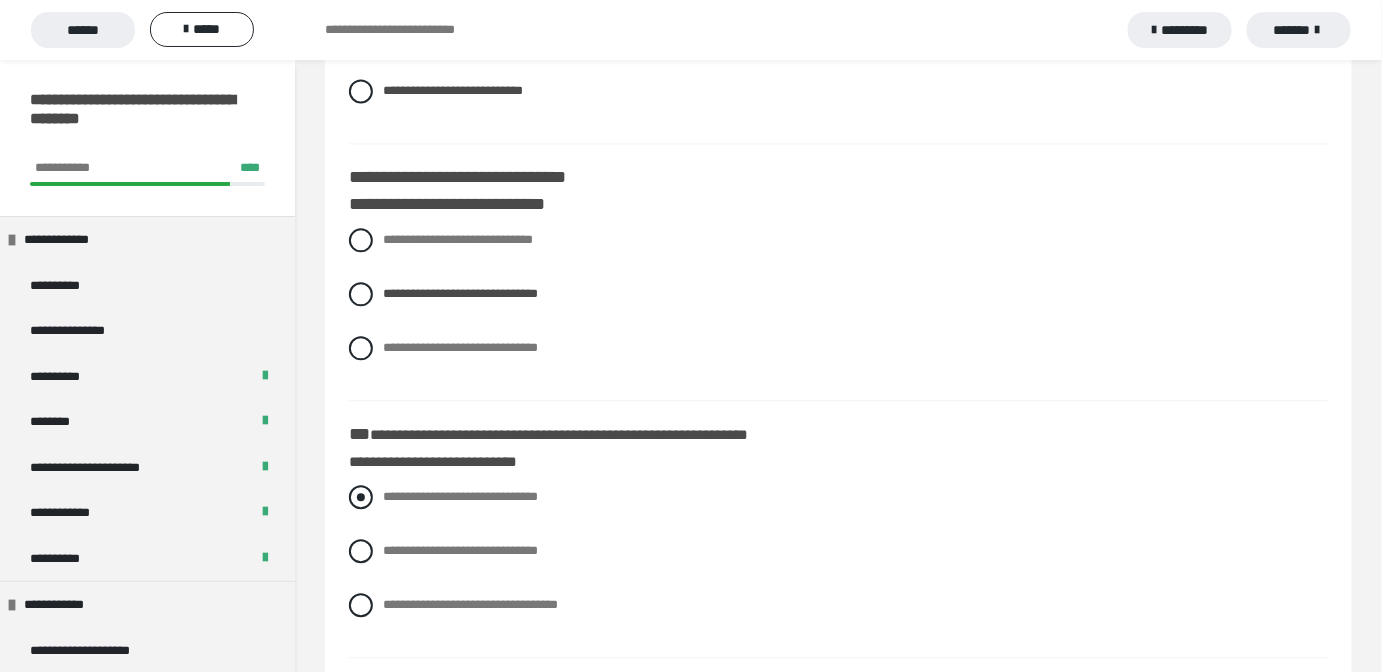 click at bounding box center [361, 497] 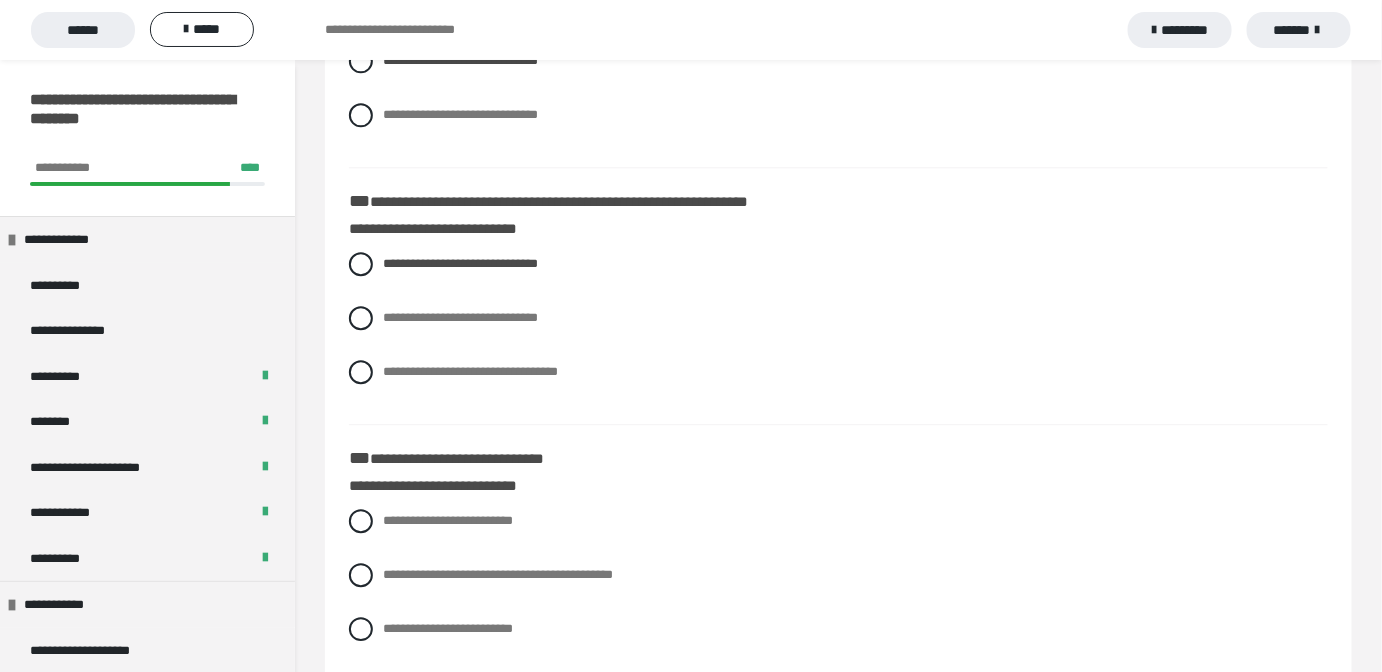 scroll, scrollTop: 1636, scrollLeft: 0, axis: vertical 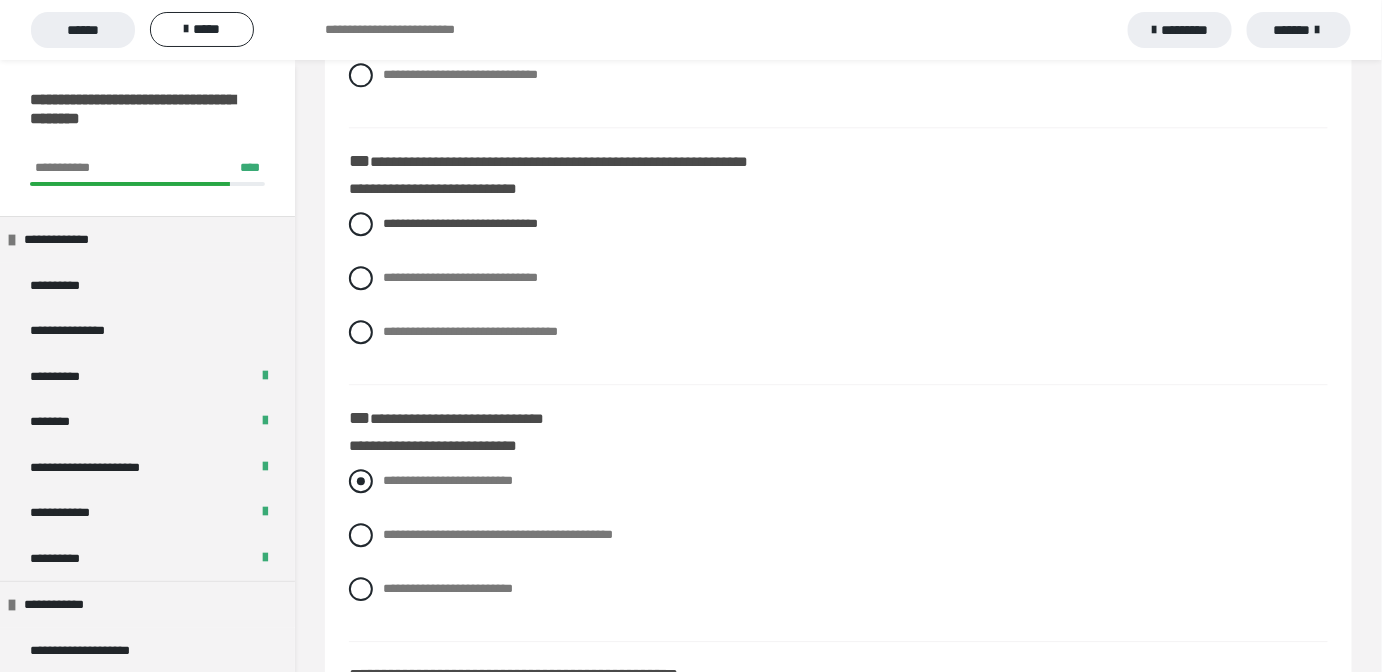 click at bounding box center (361, 481) 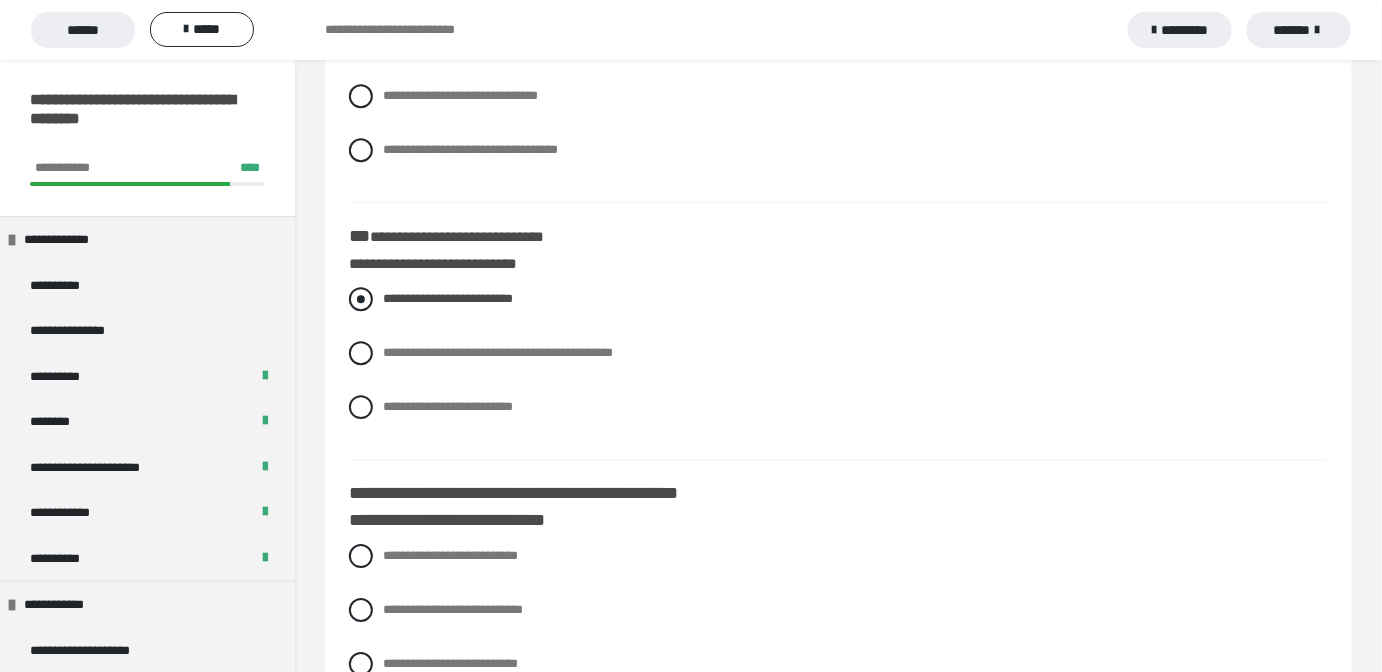 scroll, scrollTop: 1909, scrollLeft: 0, axis: vertical 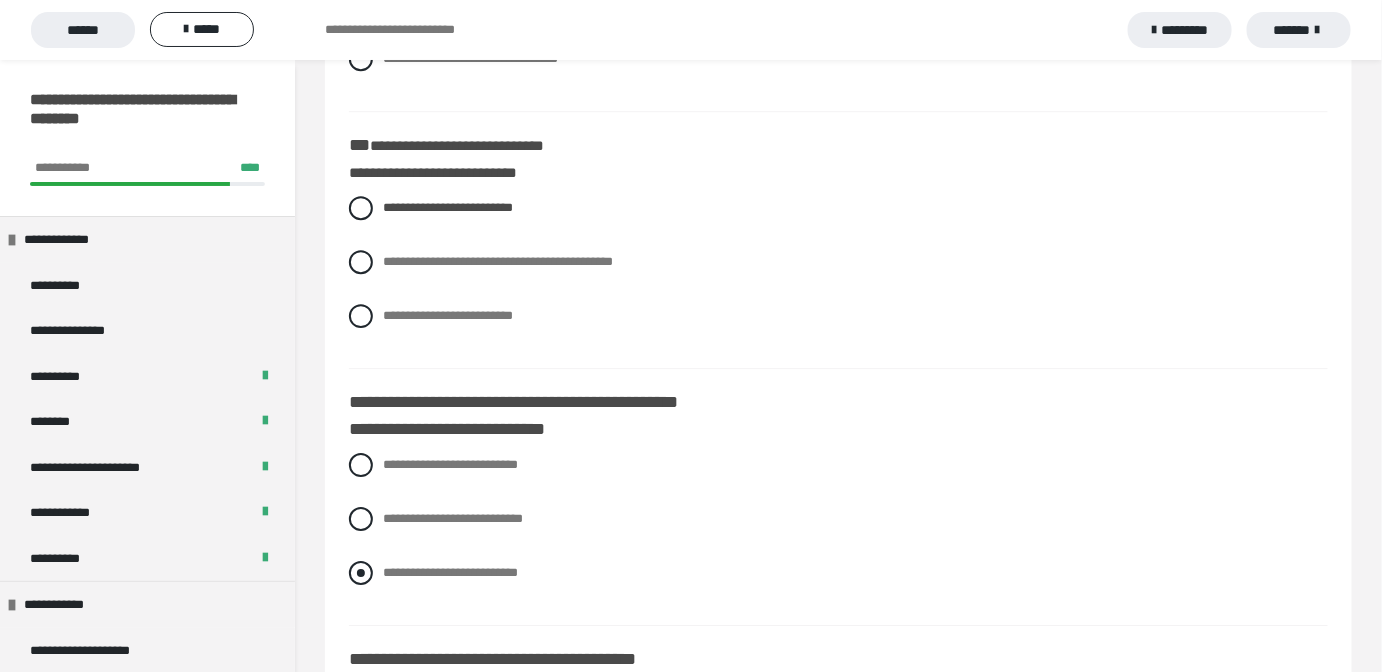 click at bounding box center (361, 573) 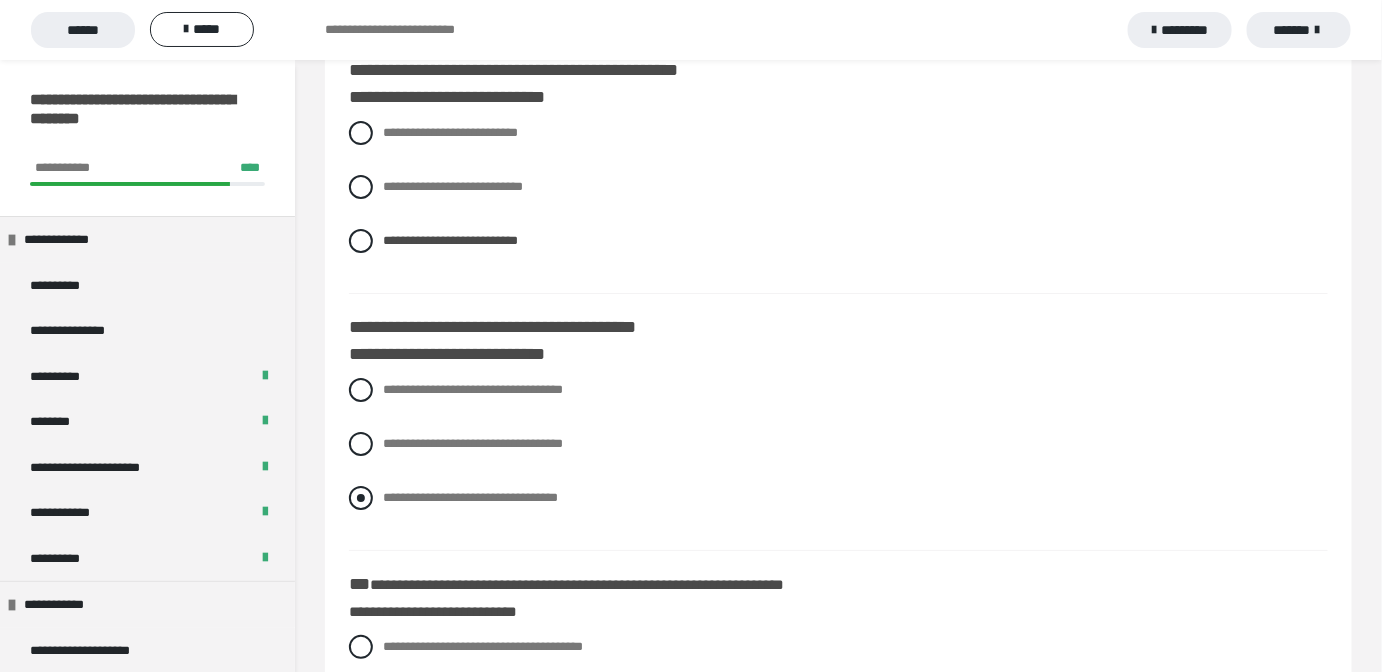 scroll, scrollTop: 2272, scrollLeft: 0, axis: vertical 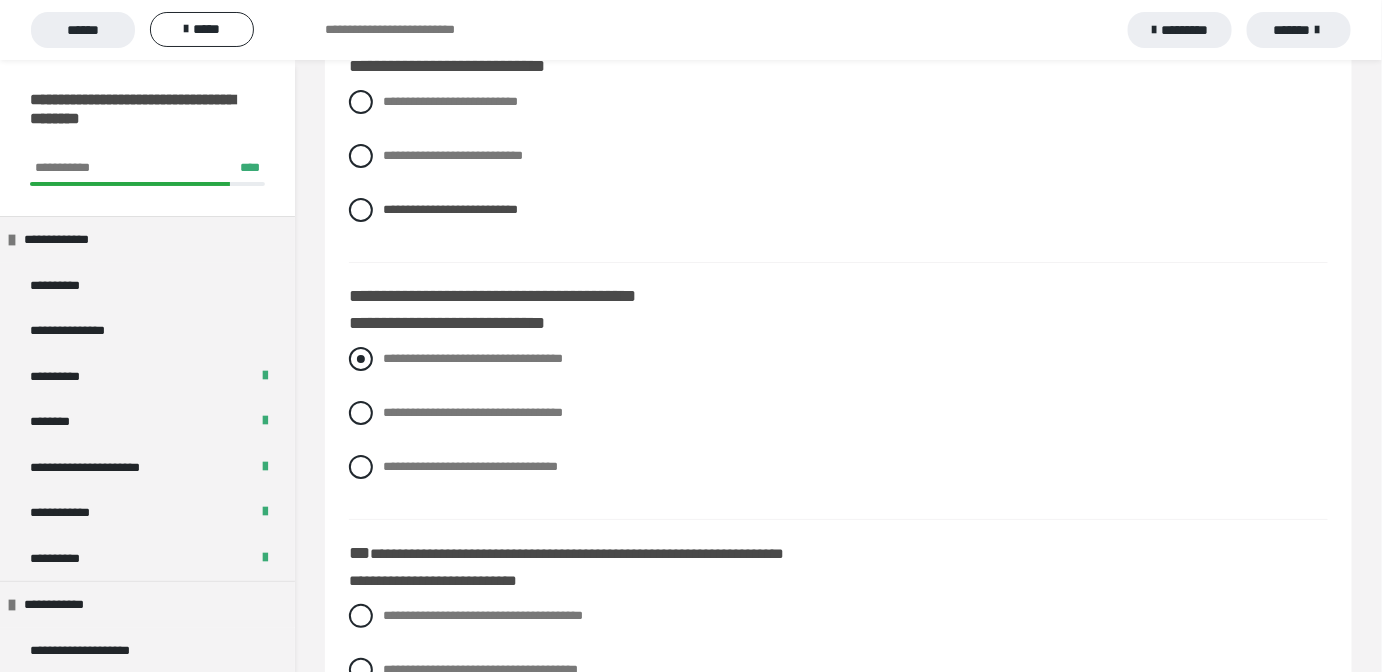 click at bounding box center [361, 359] 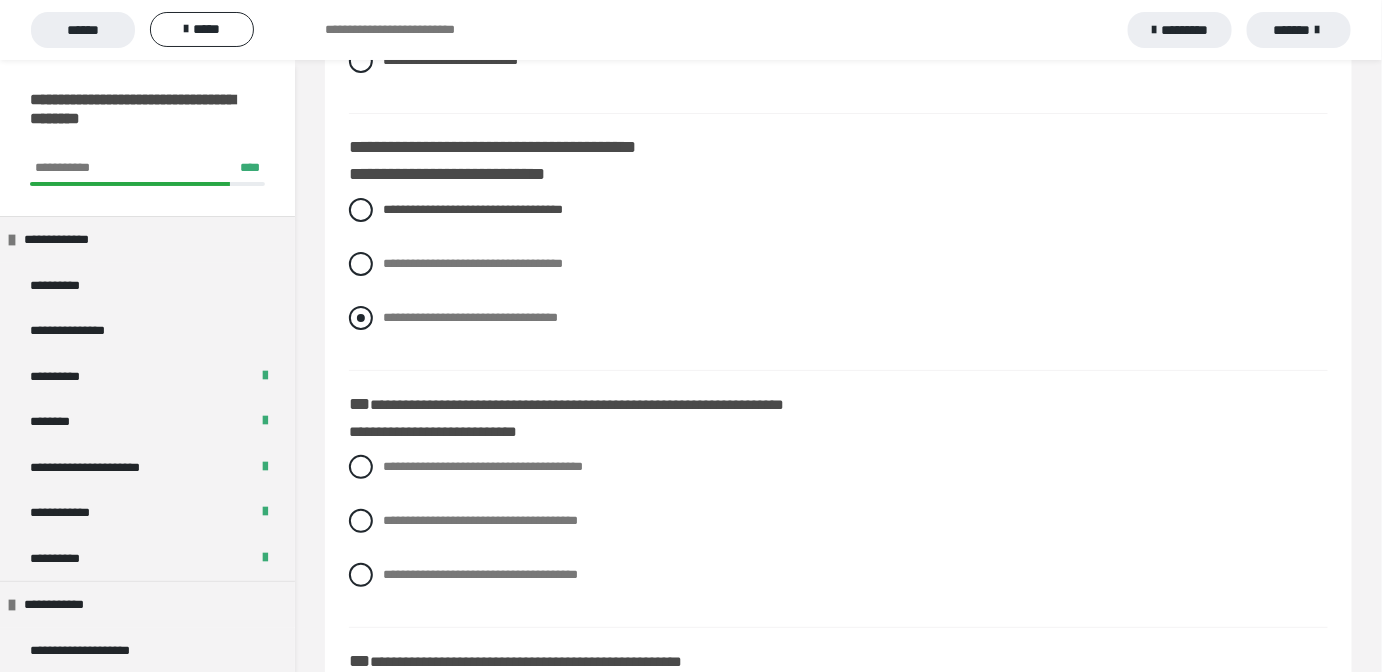 scroll, scrollTop: 2454, scrollLeft: 0, axis: vertical 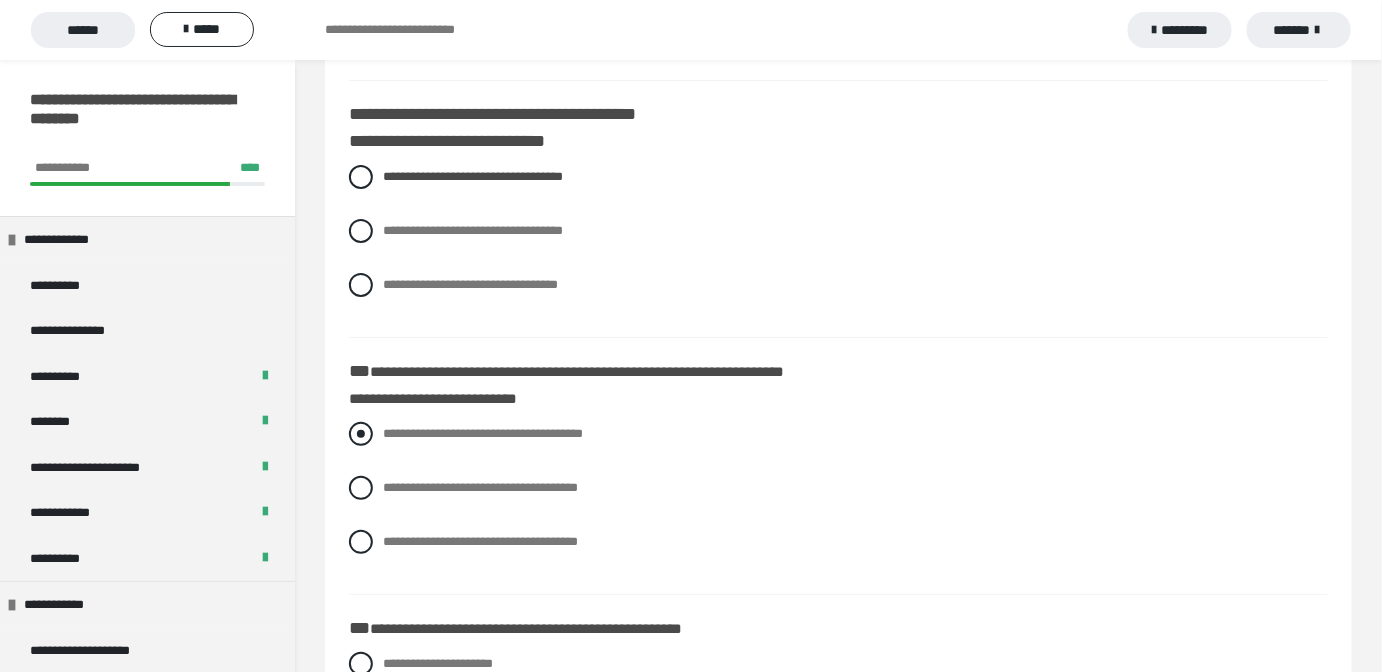 click at bounding box center [361, 434] 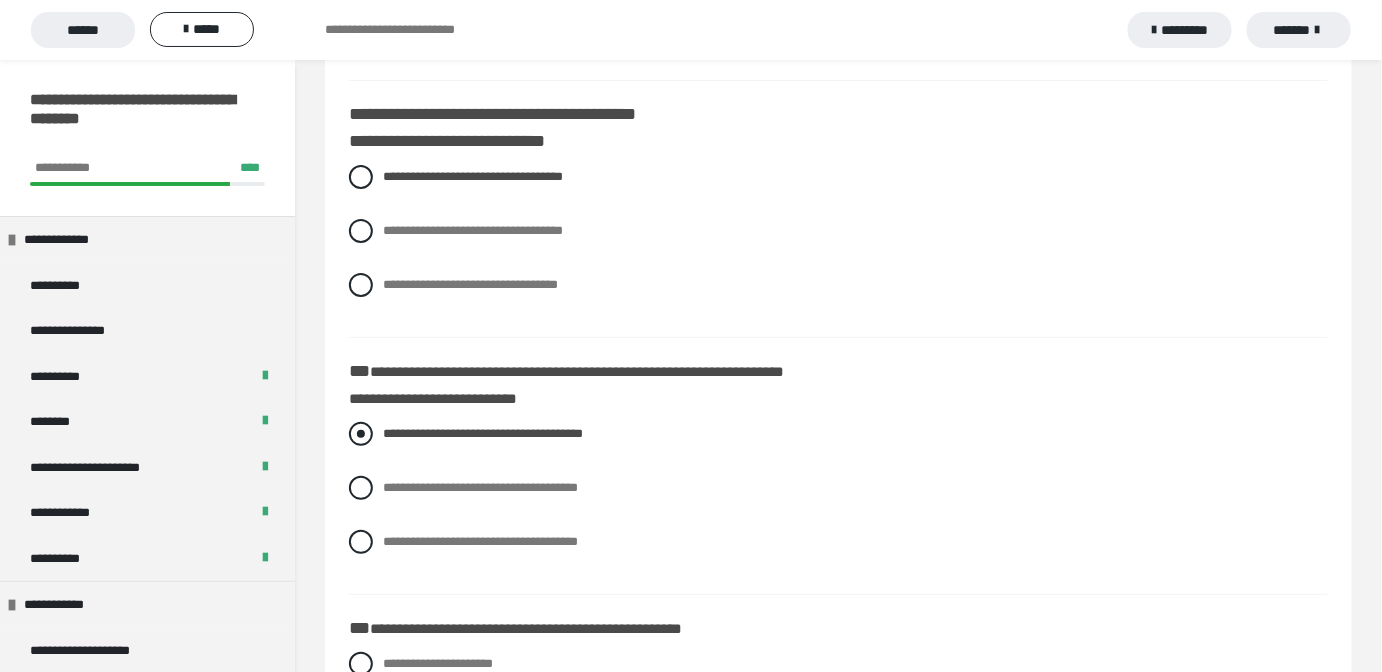 click at bounding box center (361, 434) 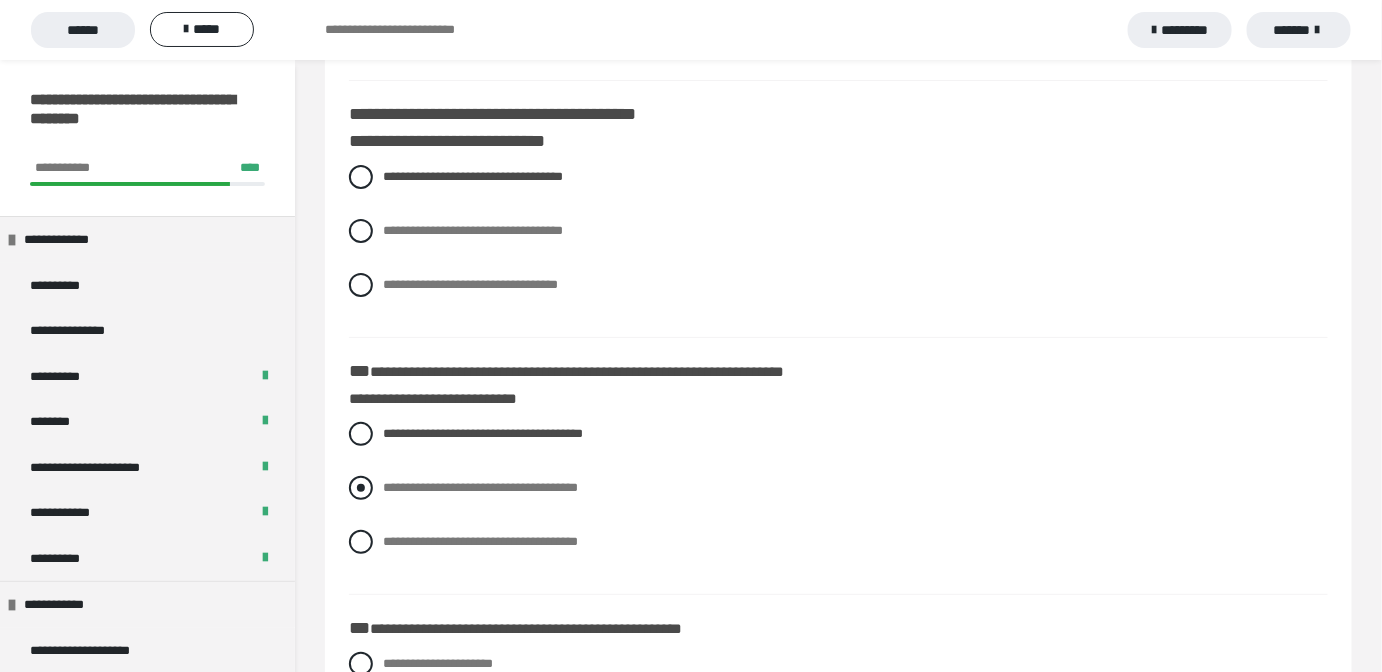 click at bounding box center (361, 488) 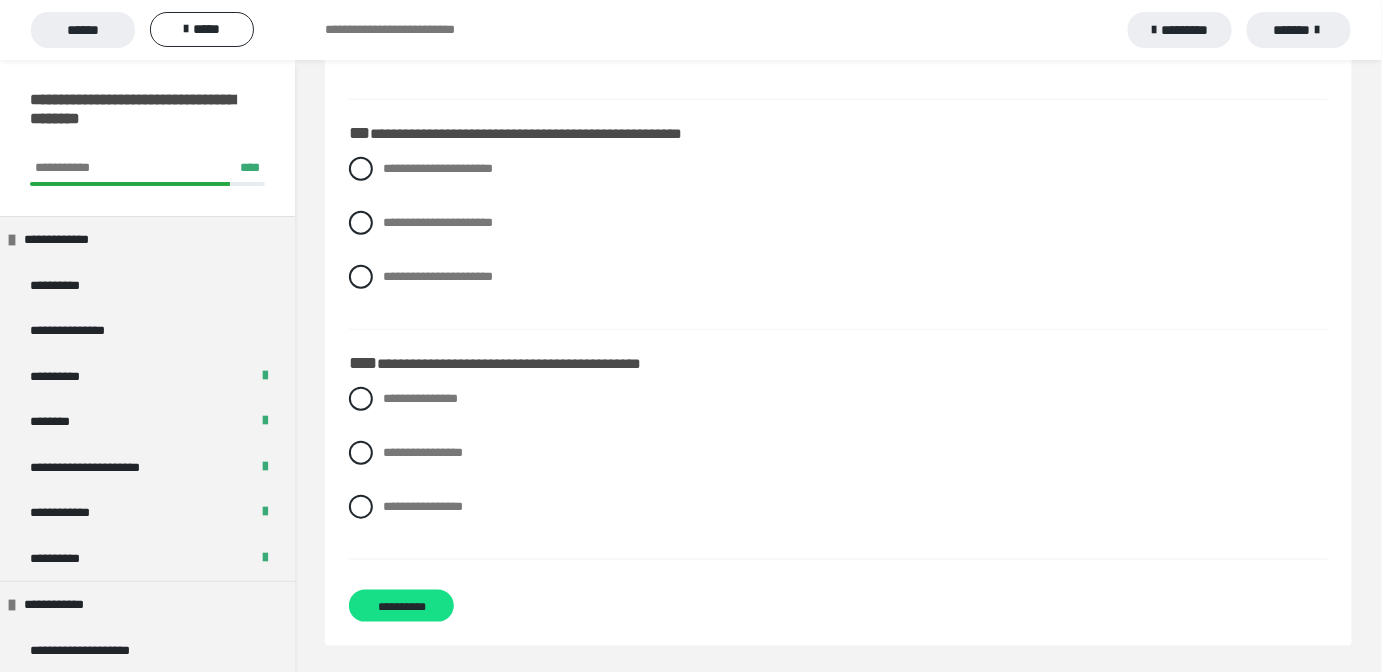scroll, scrollTop: 2950, scrollLeft: 0, axis: vertical 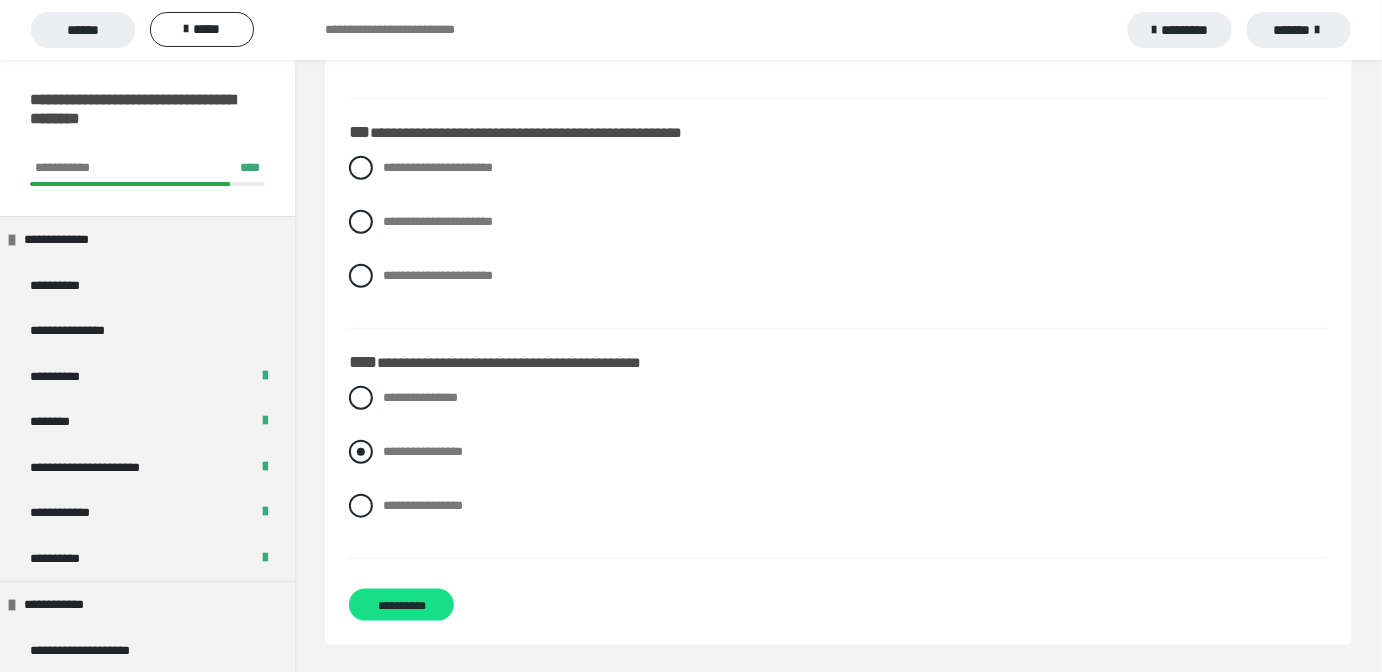 click at bounding box center [361, 452] 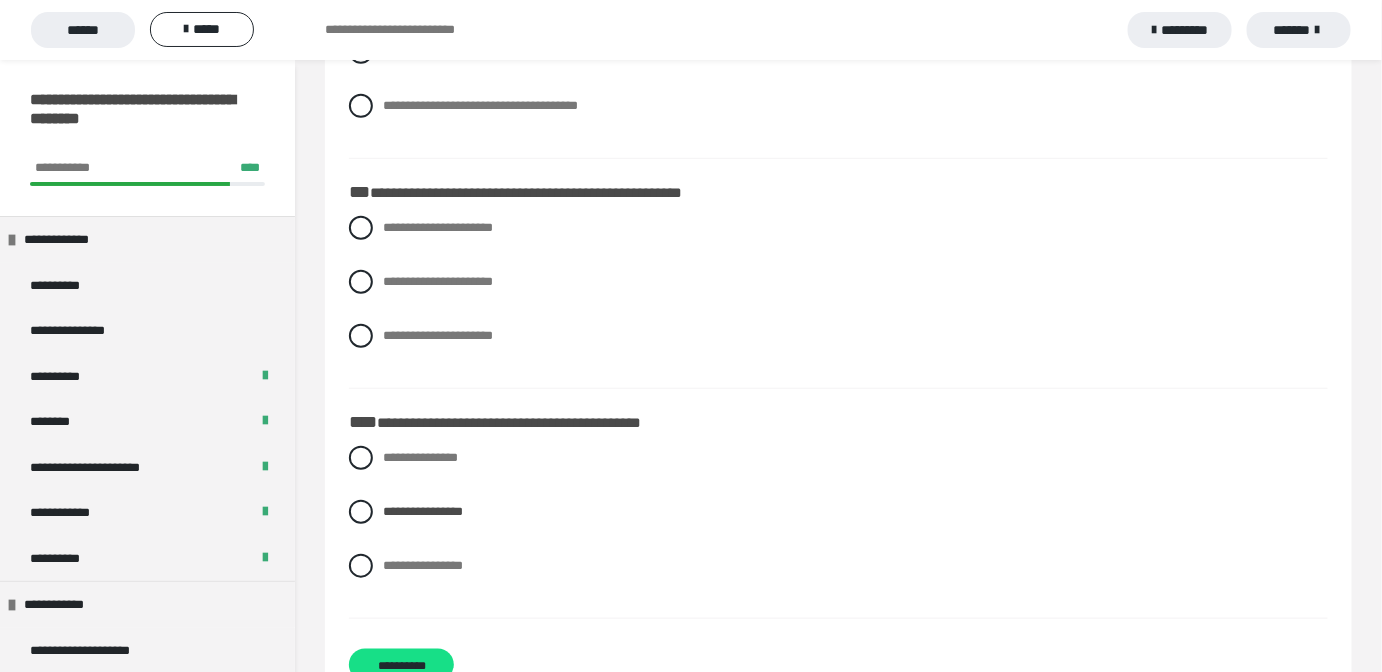 scroll, scrollTop: 2950, scrollLeft: 0, axis: vertical 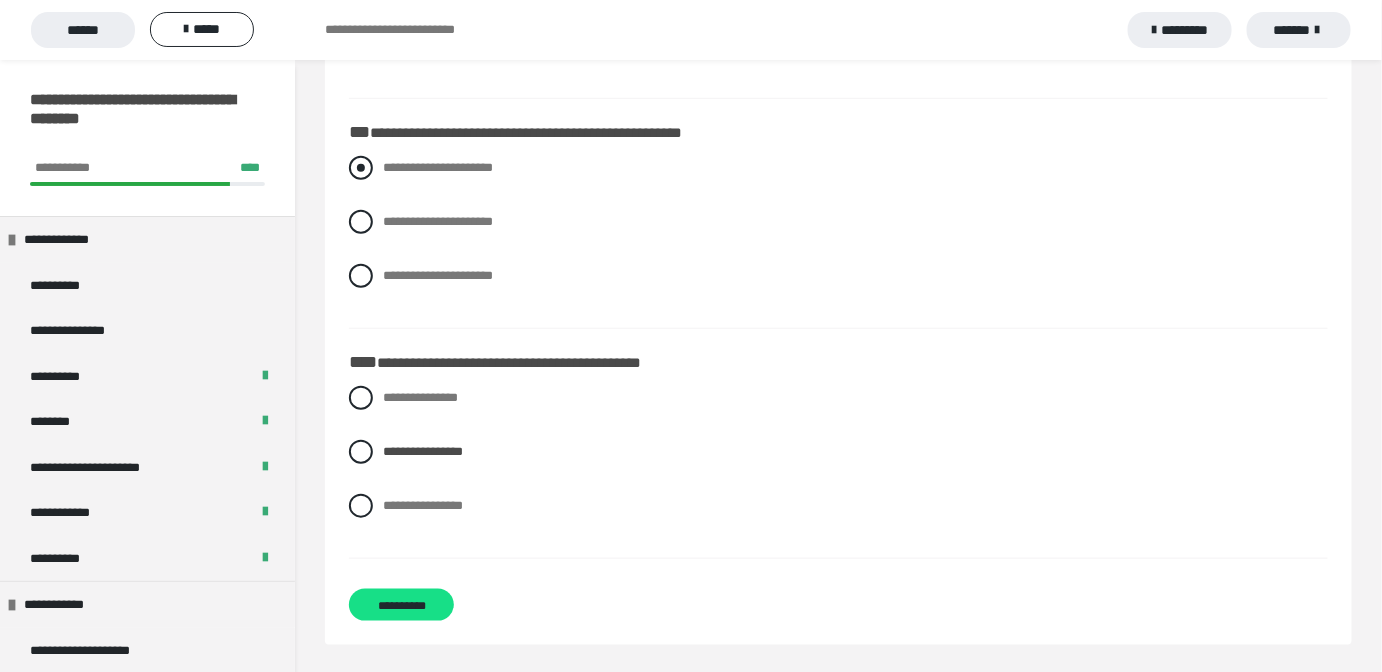 click at bounding box center [361, 168] 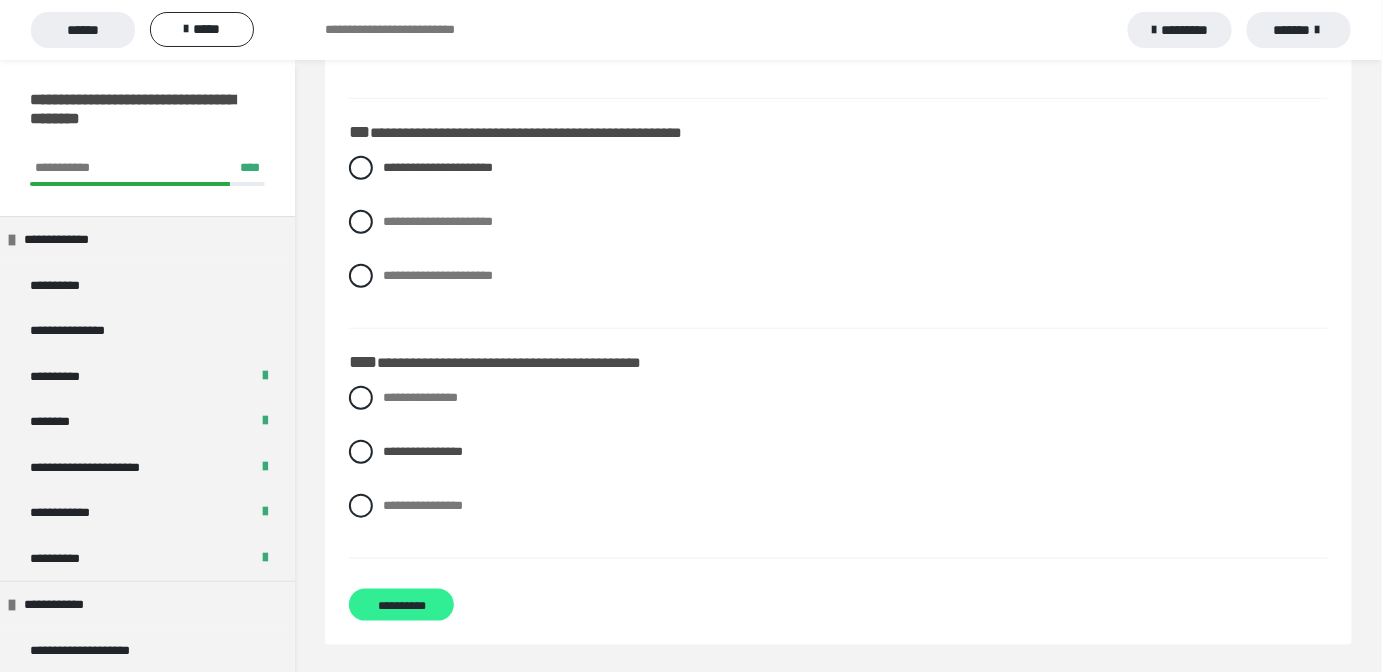 click on "**********" at bounding box center (401, 605) 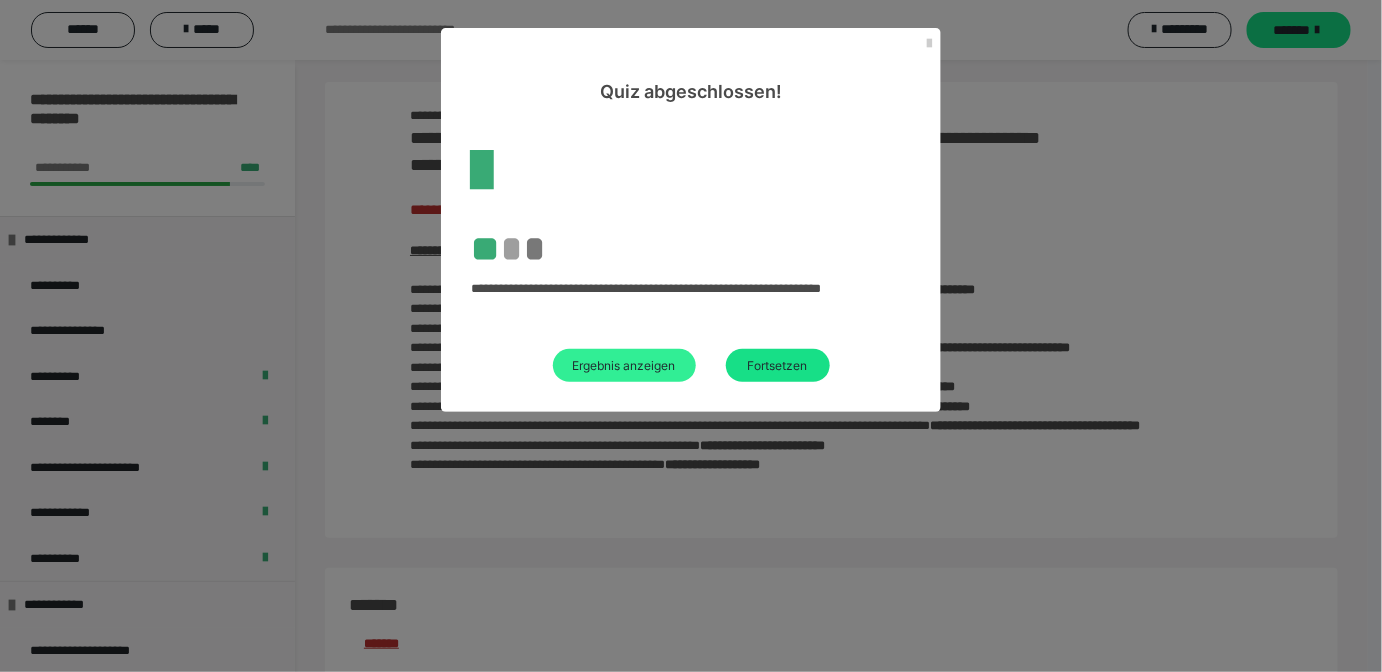 click on "Ergebnis anzeigen" at bounding box center [624, 365] 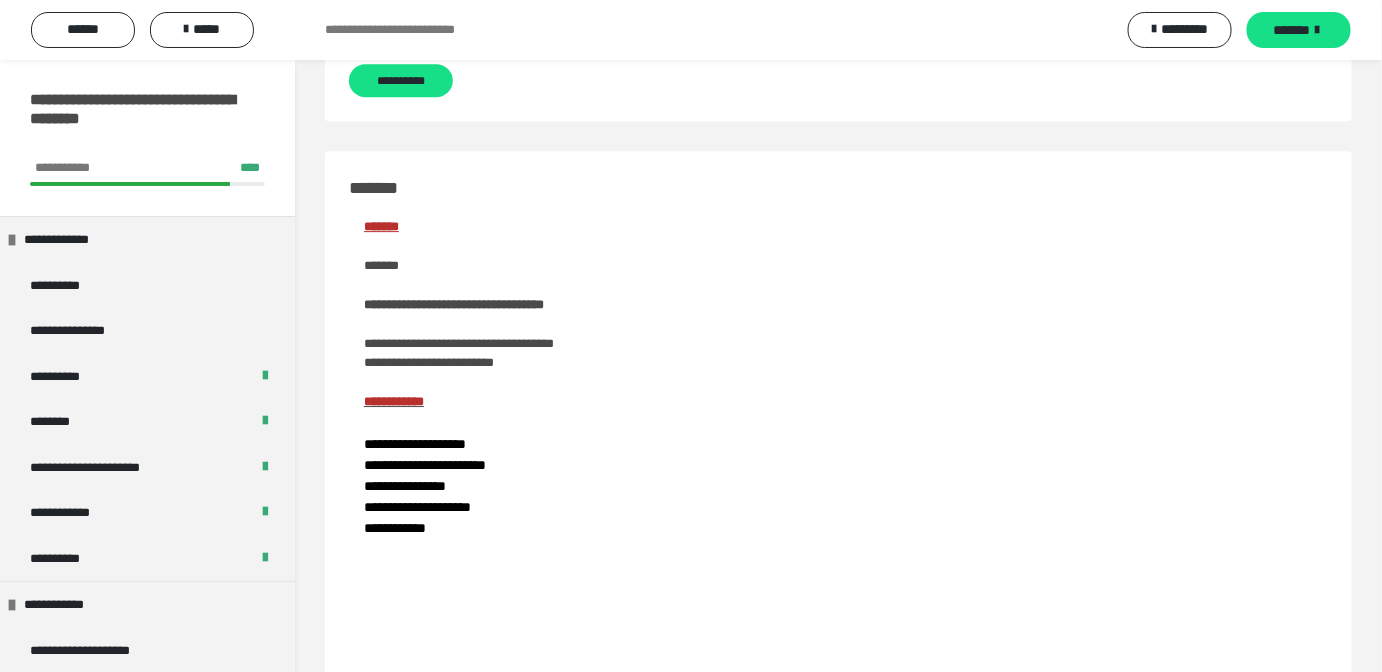 scroll, scrollTop: 2000, scrollLeft: 0, axis: vertical 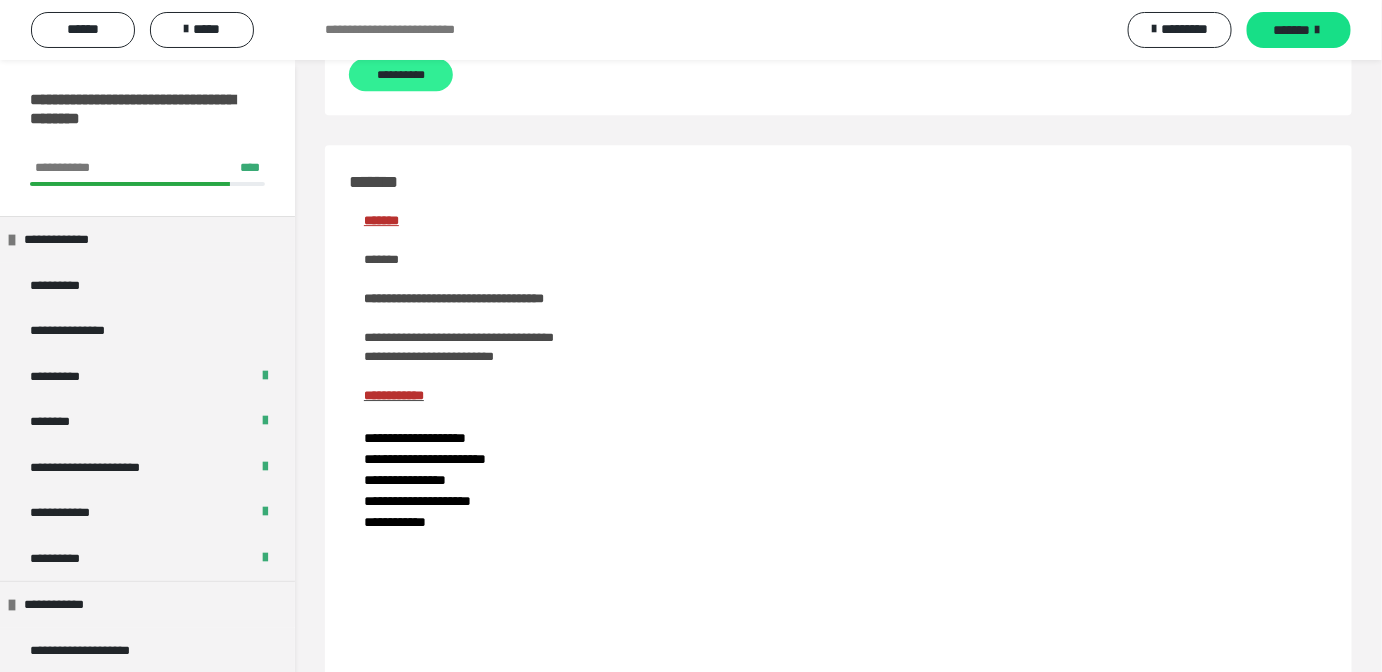 click on "**********" at bounding box center [401, 74] 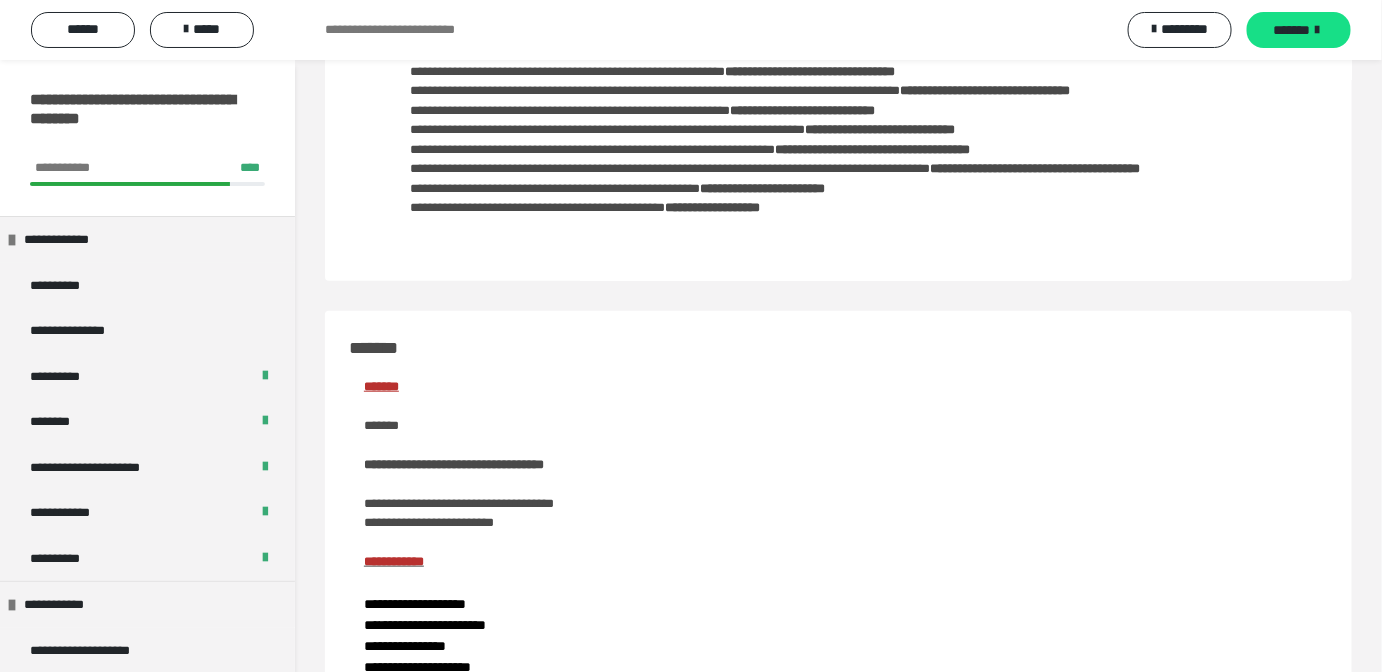 scroll, scrollTop: 93, scrollLeft: 0, axis: vertical 